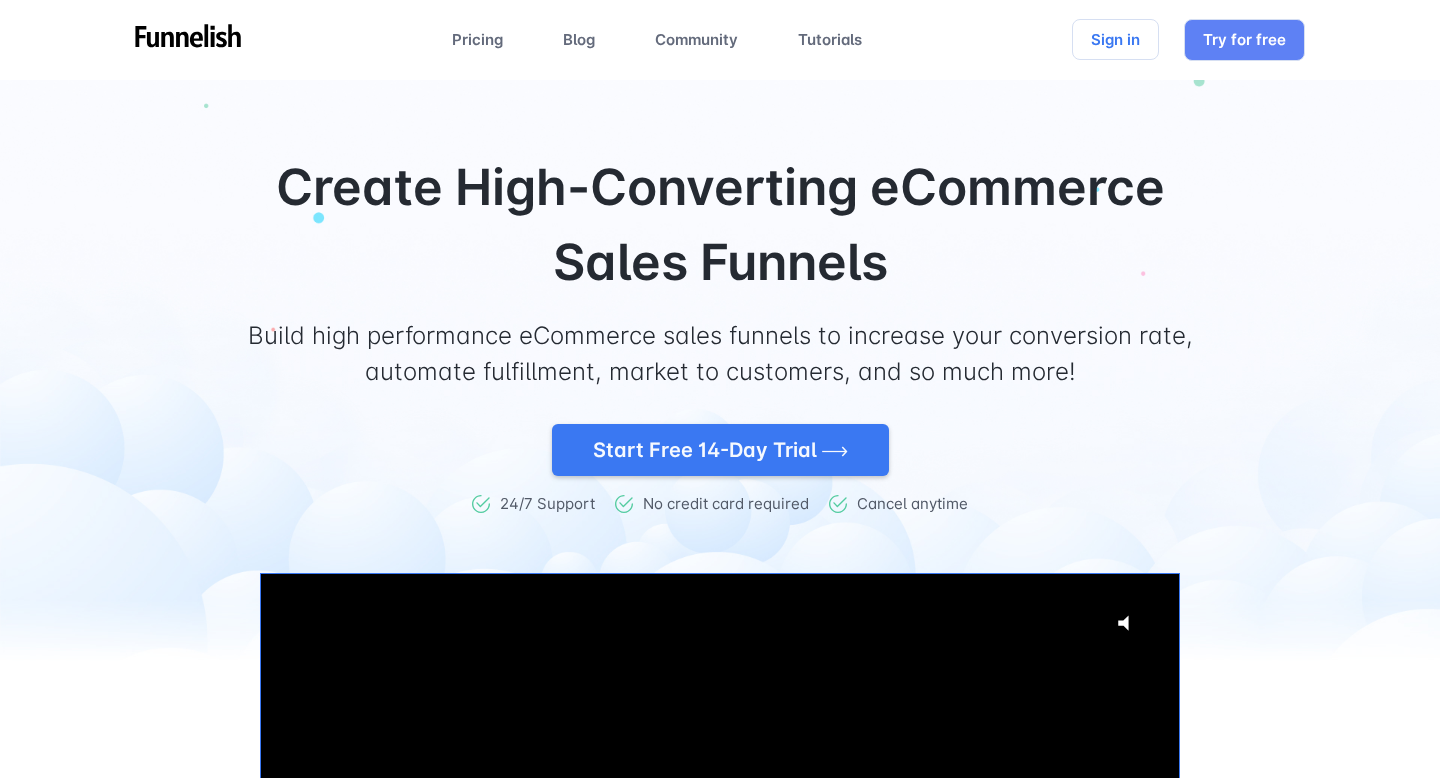 scroll, scrollTop: 0, scrollLeft: 0, axis: both 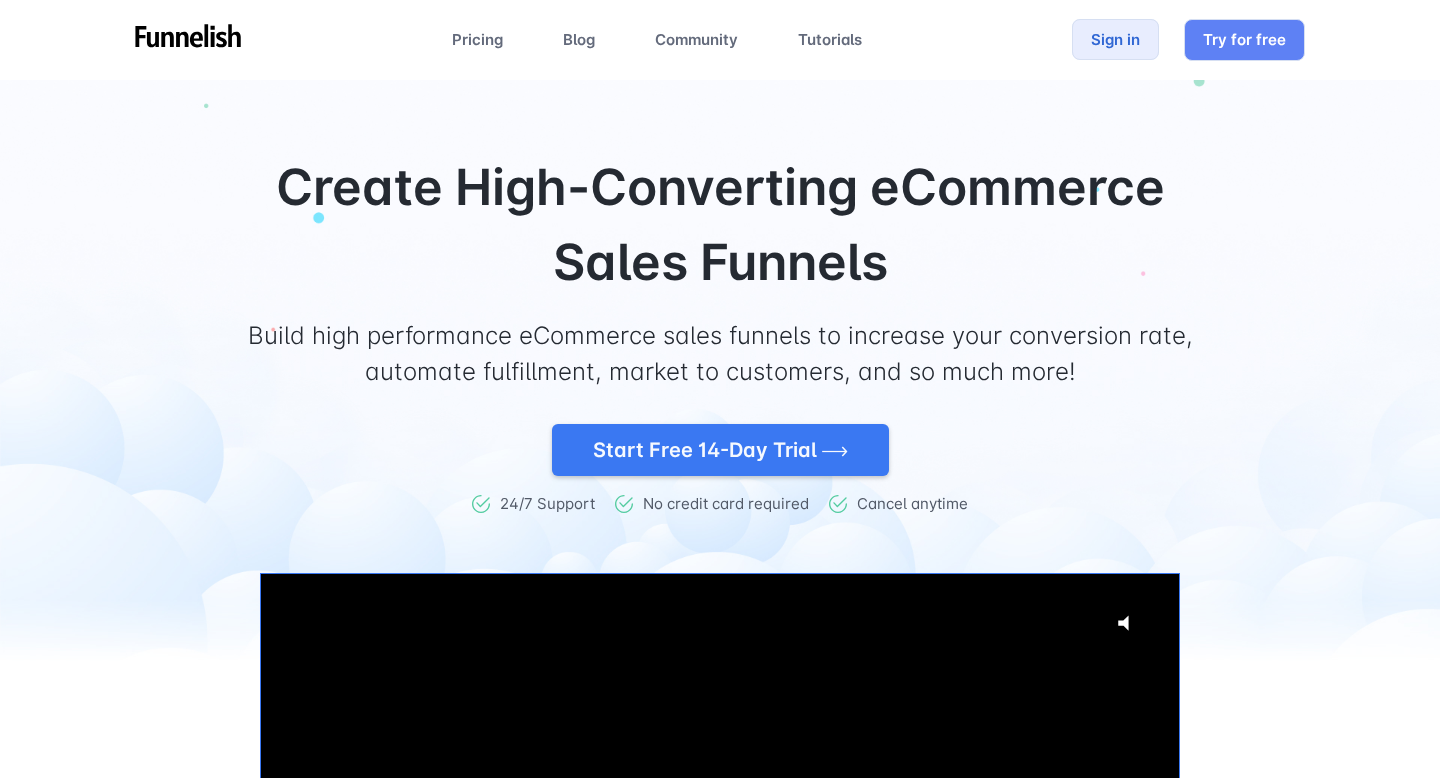 click on "Sign in" at bounding box center (1115, 39) 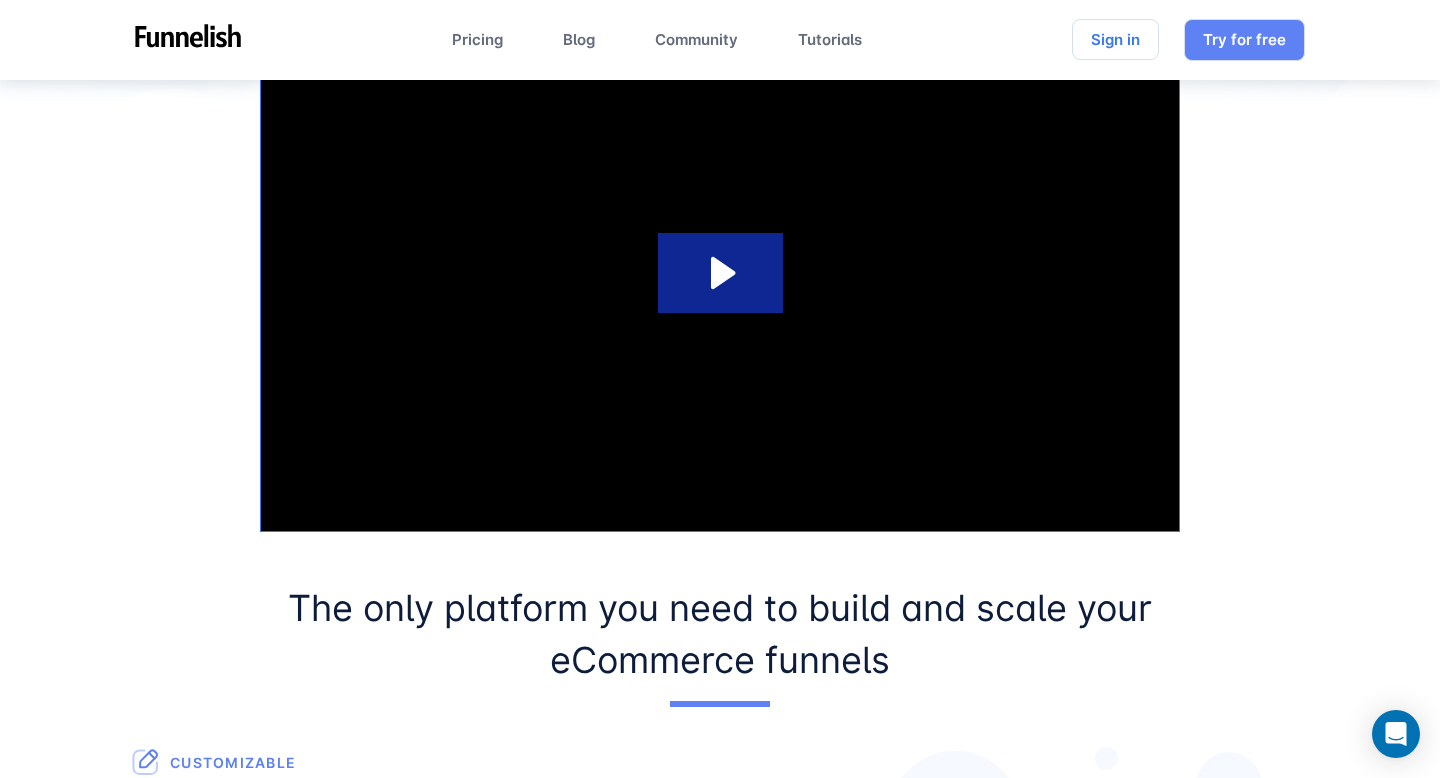 scroll, scrollTop: 0, scrollLeft: 0, axis: both 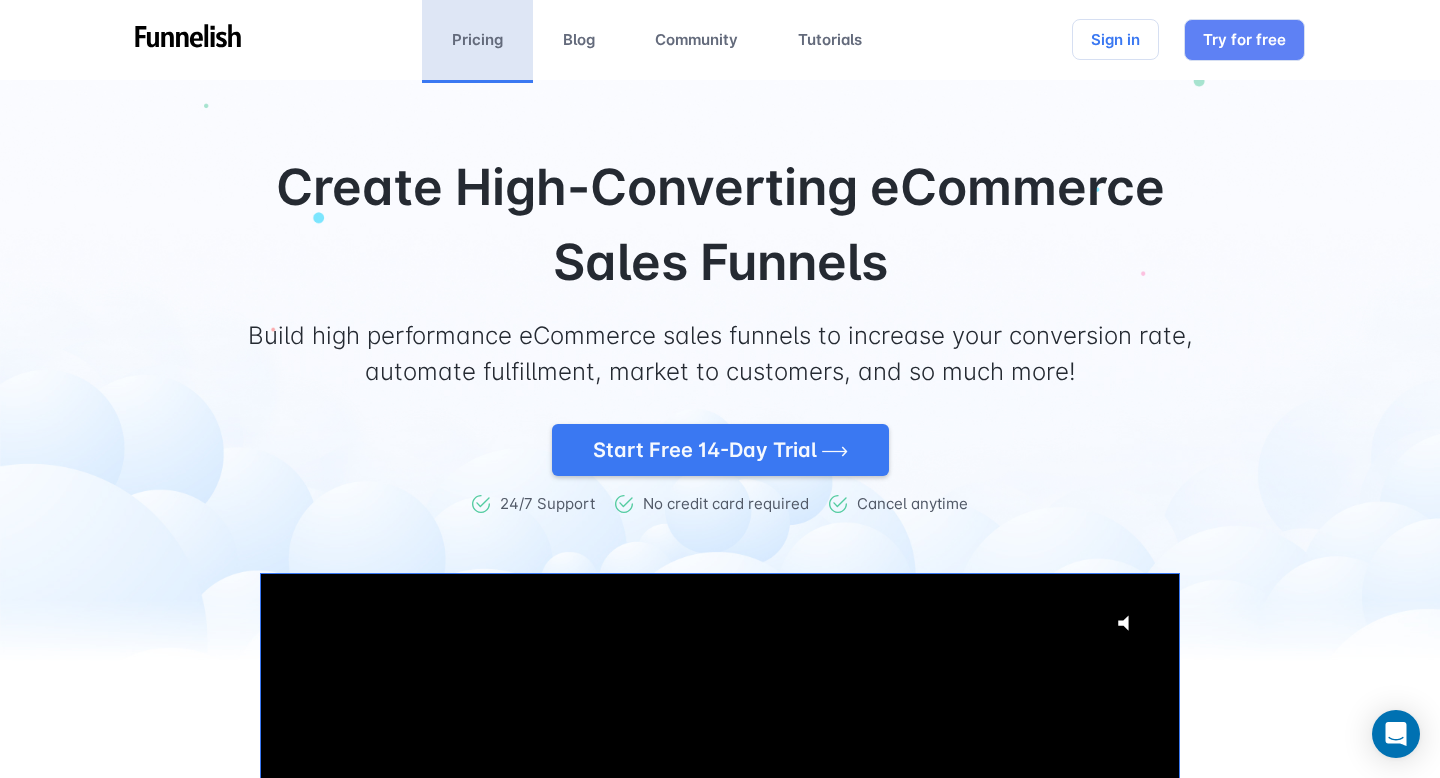 click on "Pricing" at bounding box center (477, 40) 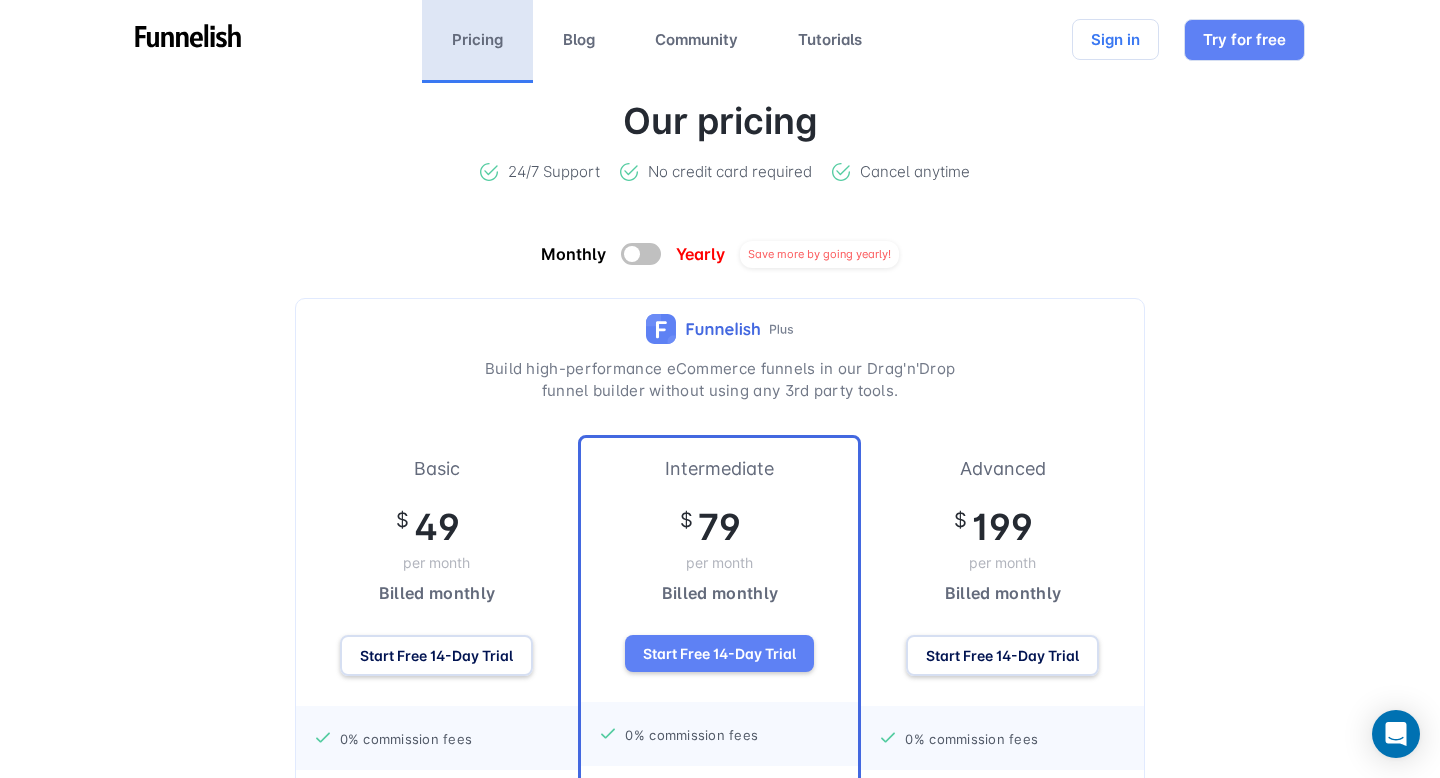 scroll, scrollTop: 0, scrollLeft: 0, axis: both 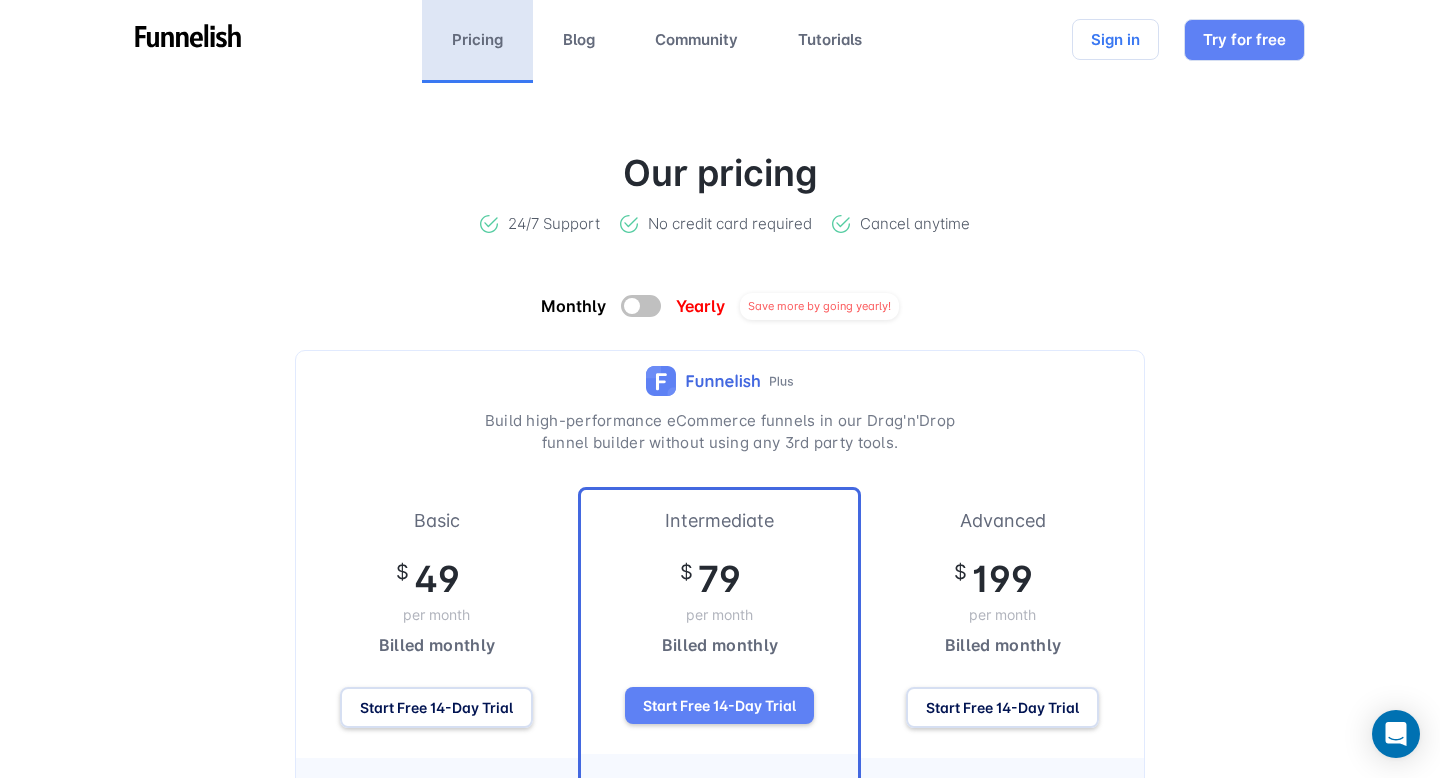 click at bounding box center [641, 306] 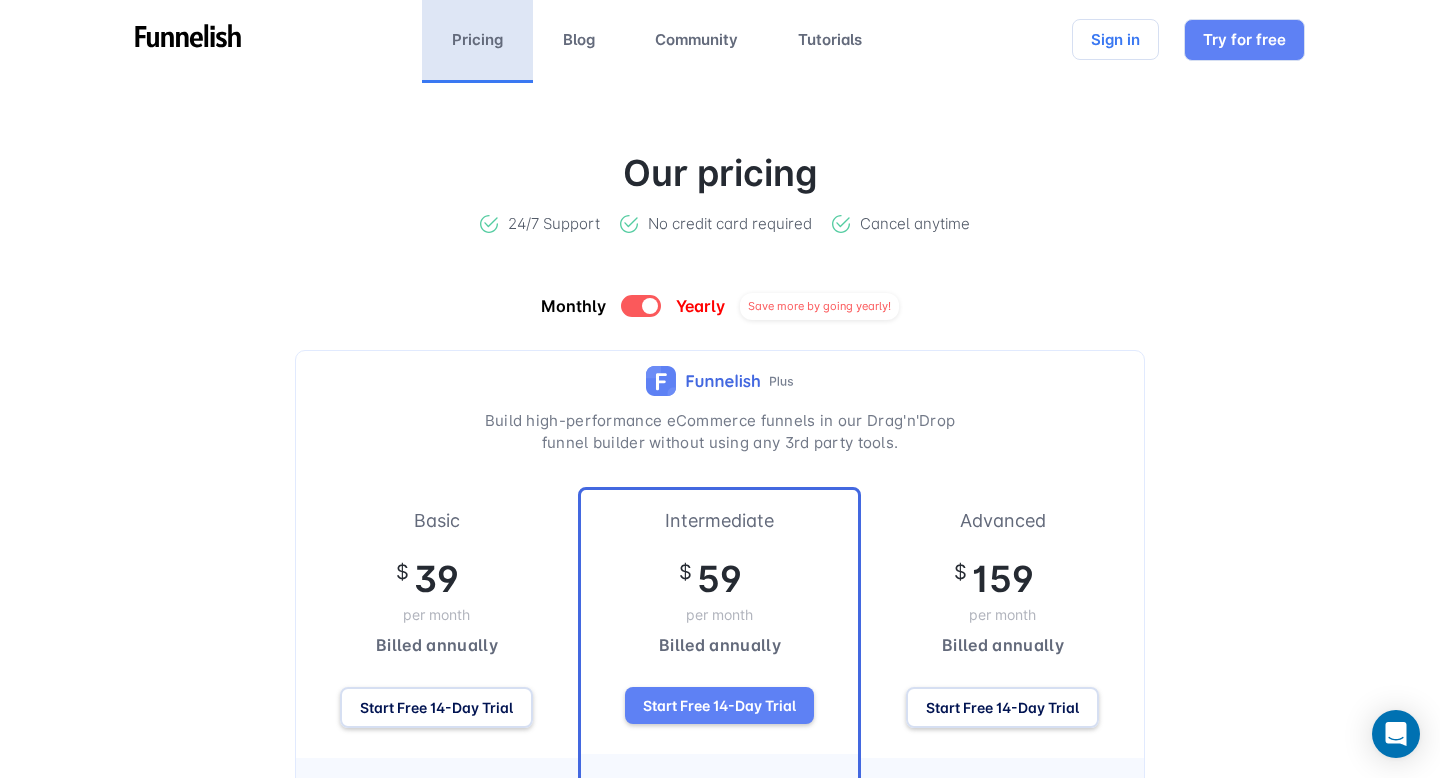 click at bounding box center [650, 306] 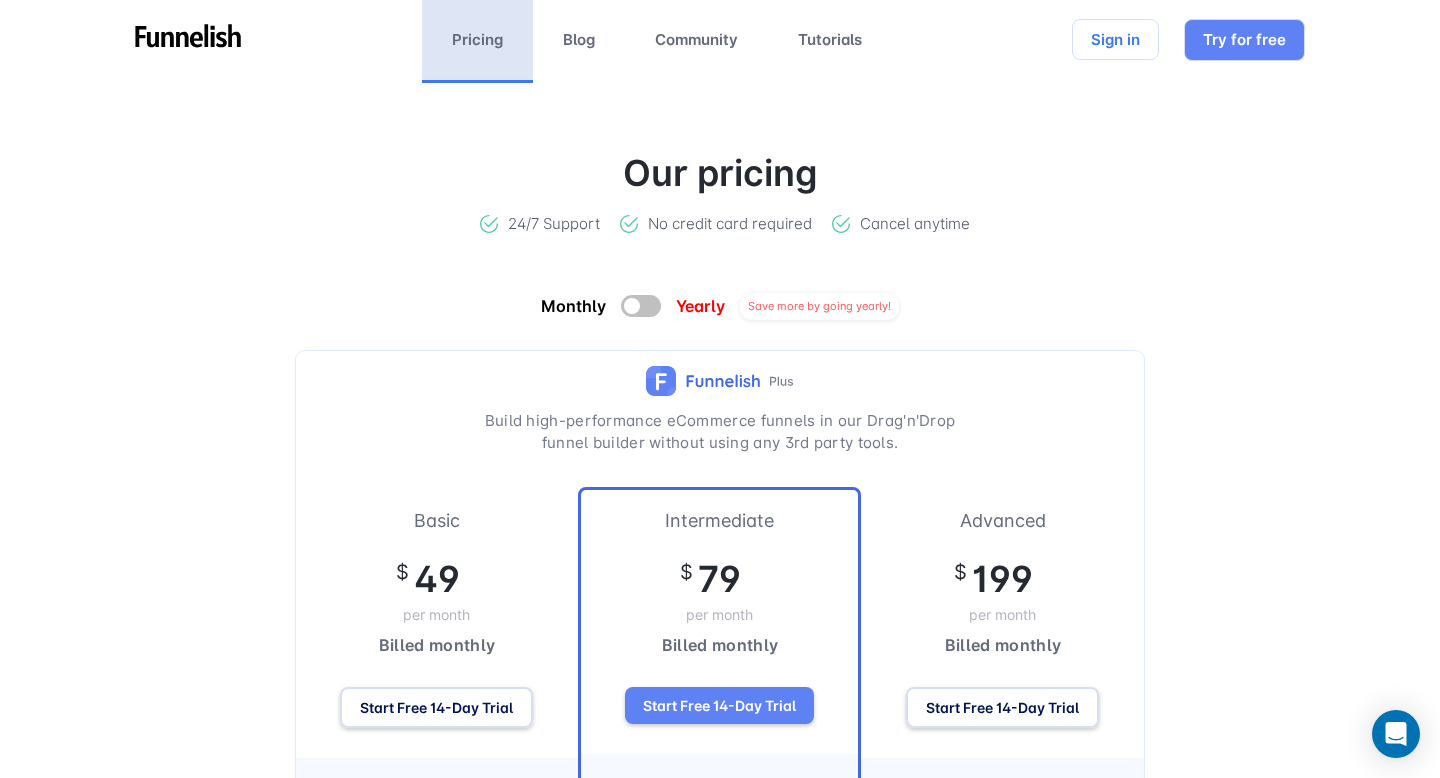 click at bounding box center [641, 306] 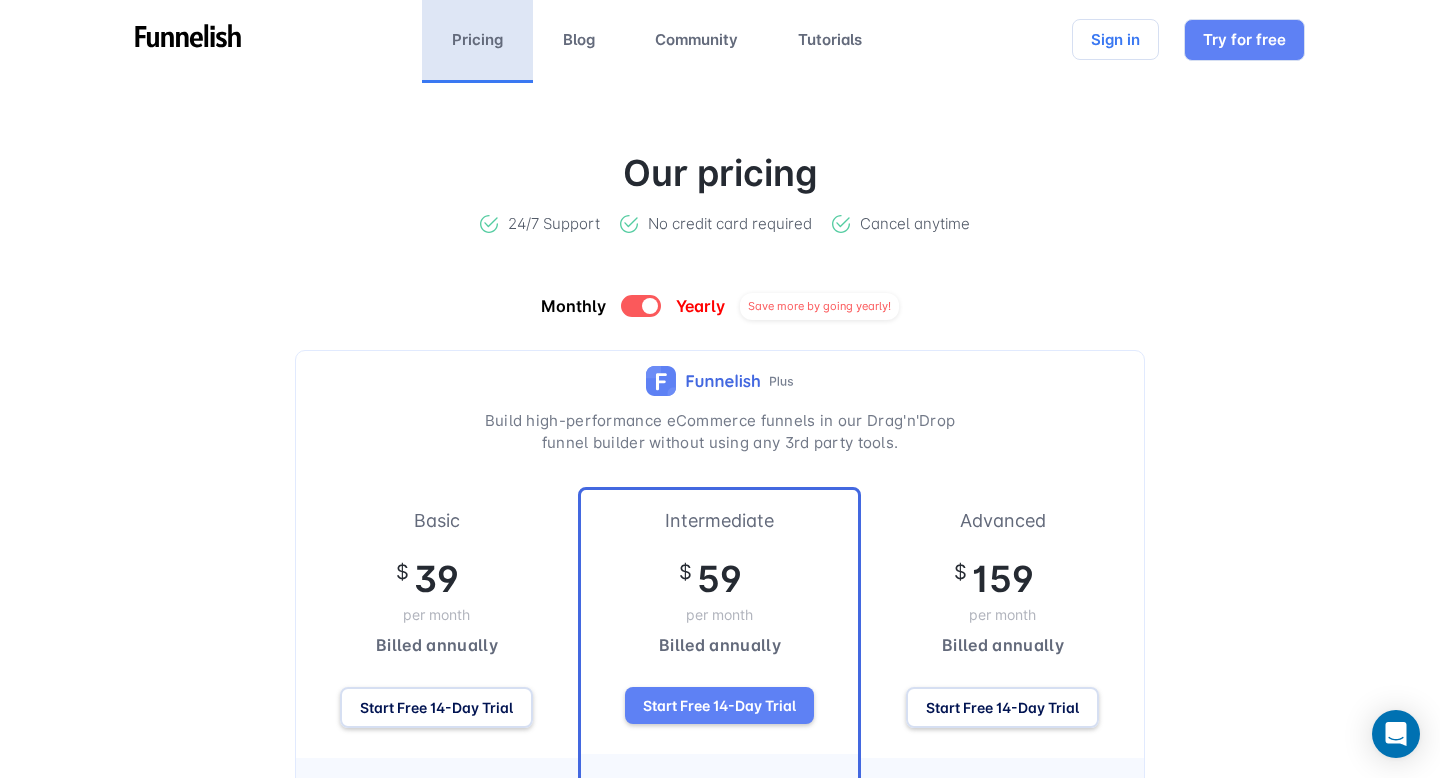 click at bounding box center (650, 306) 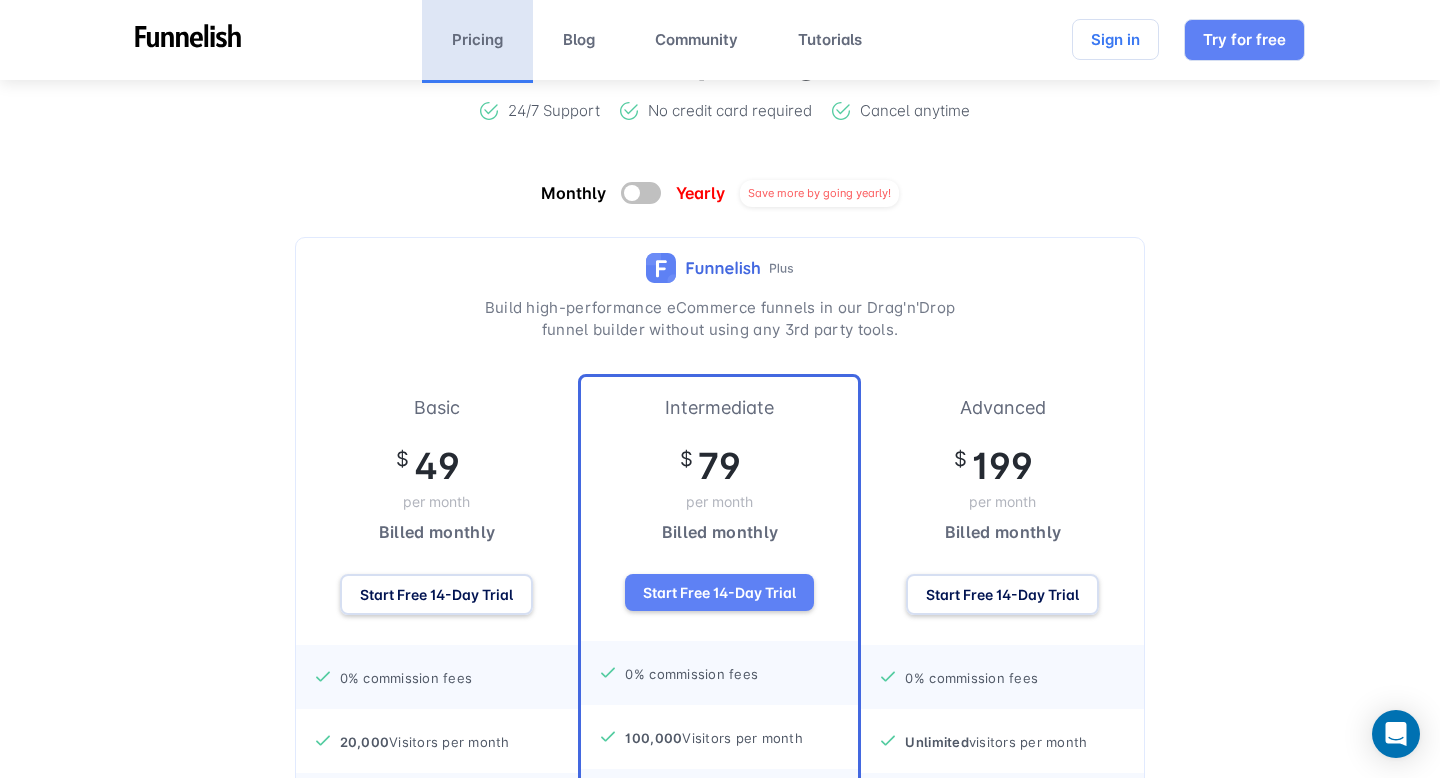 scroll, scrollTop: 0, scrollLeft: 0, axis: both 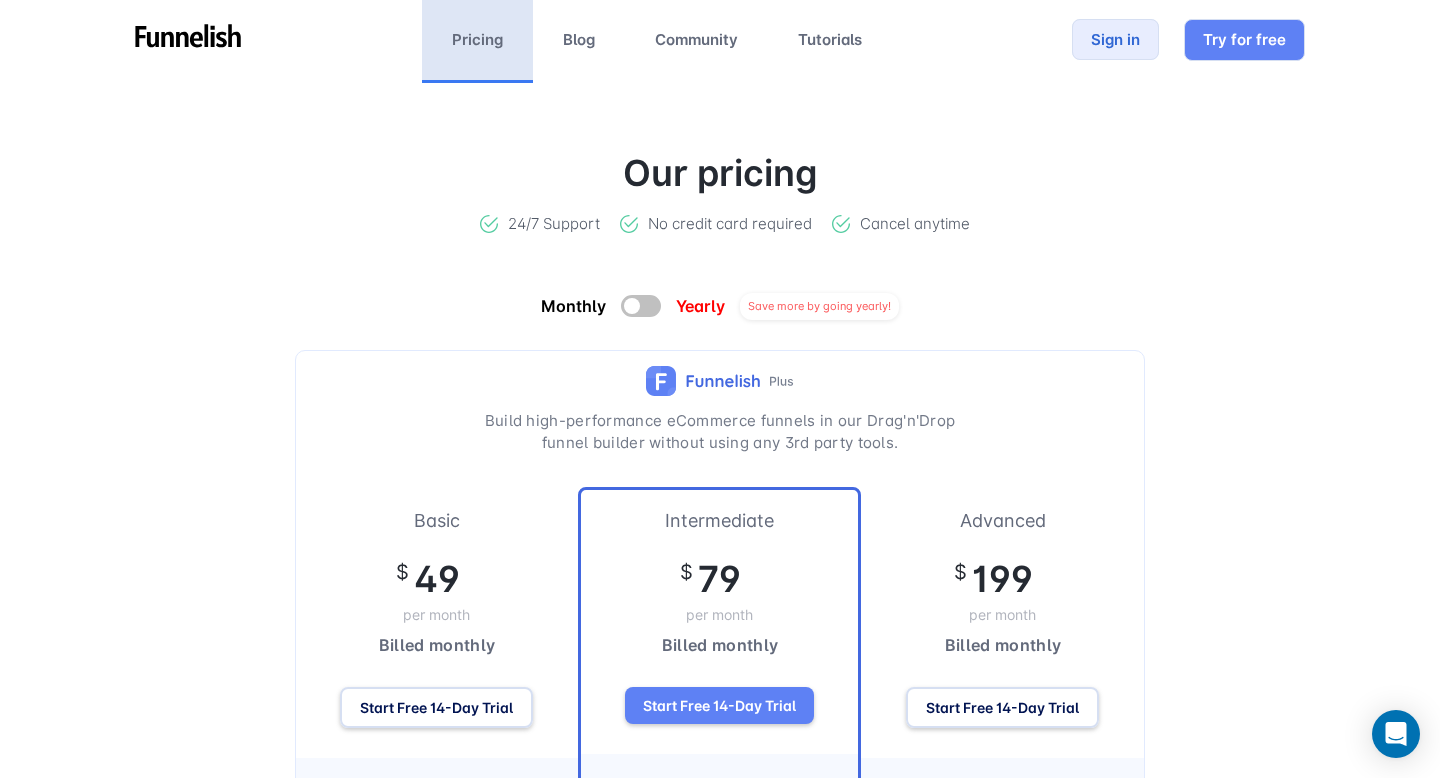click on "Sign in" at bounding box center [1115, 39] 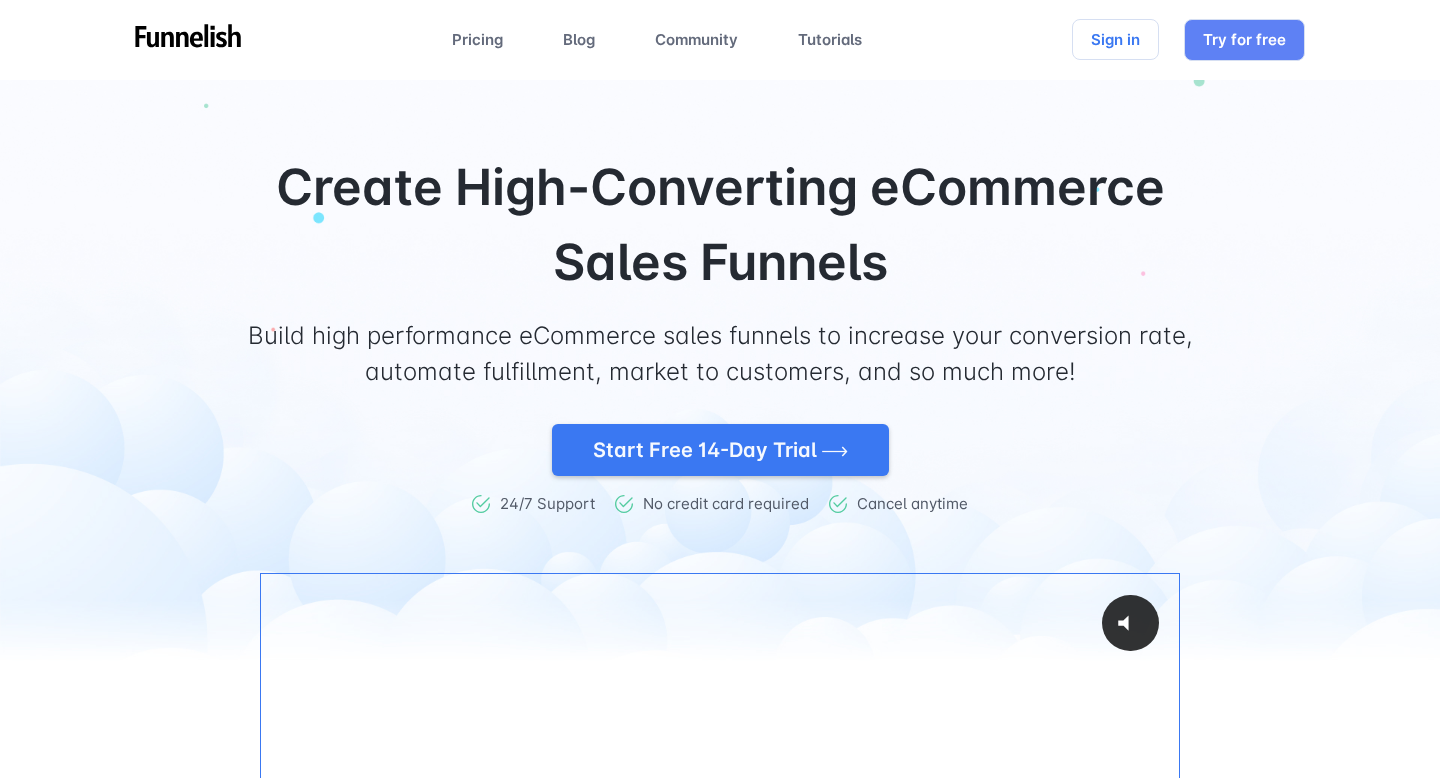 scroll, scrollTop: 0, scrollLeft: 0, axis: both 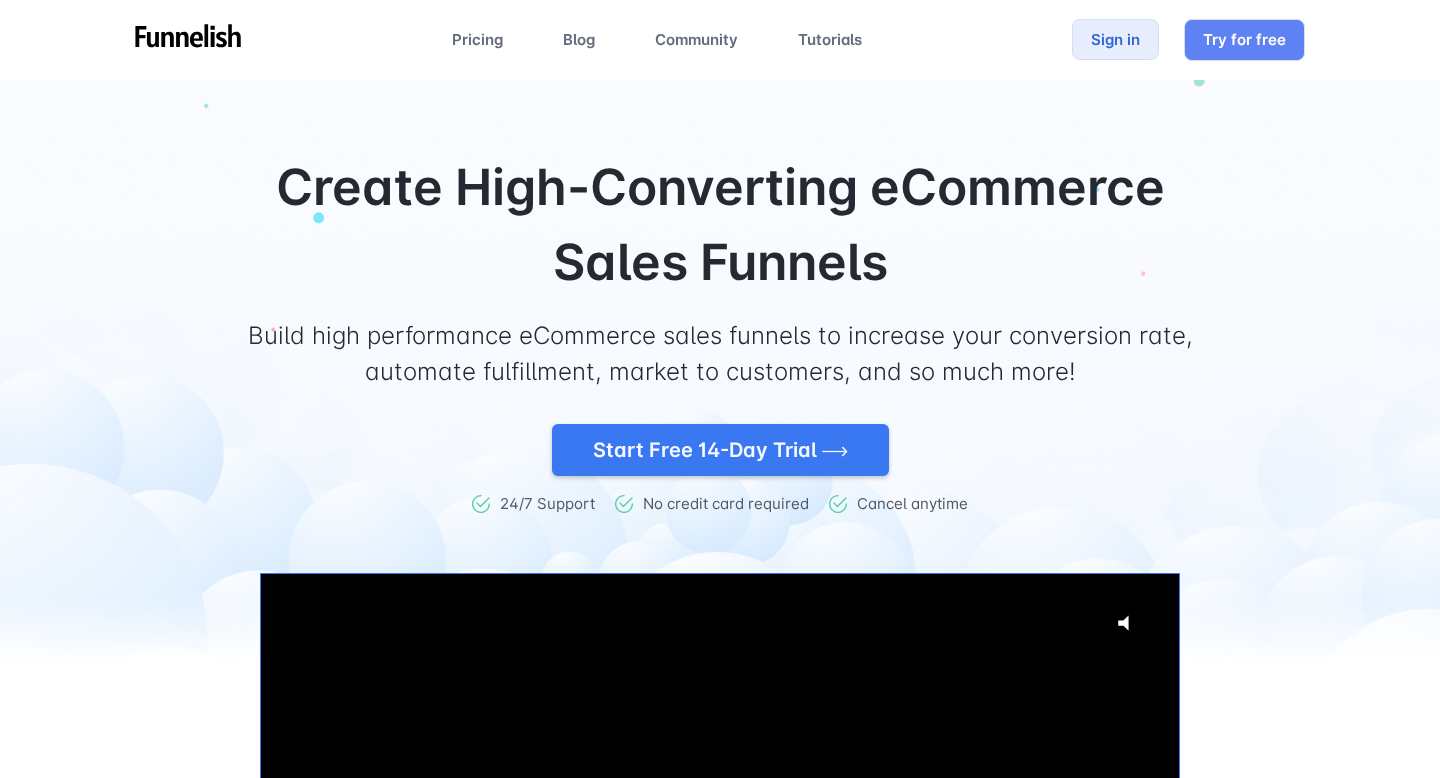 click on "Sign in" at bounding box center [1115, 39] 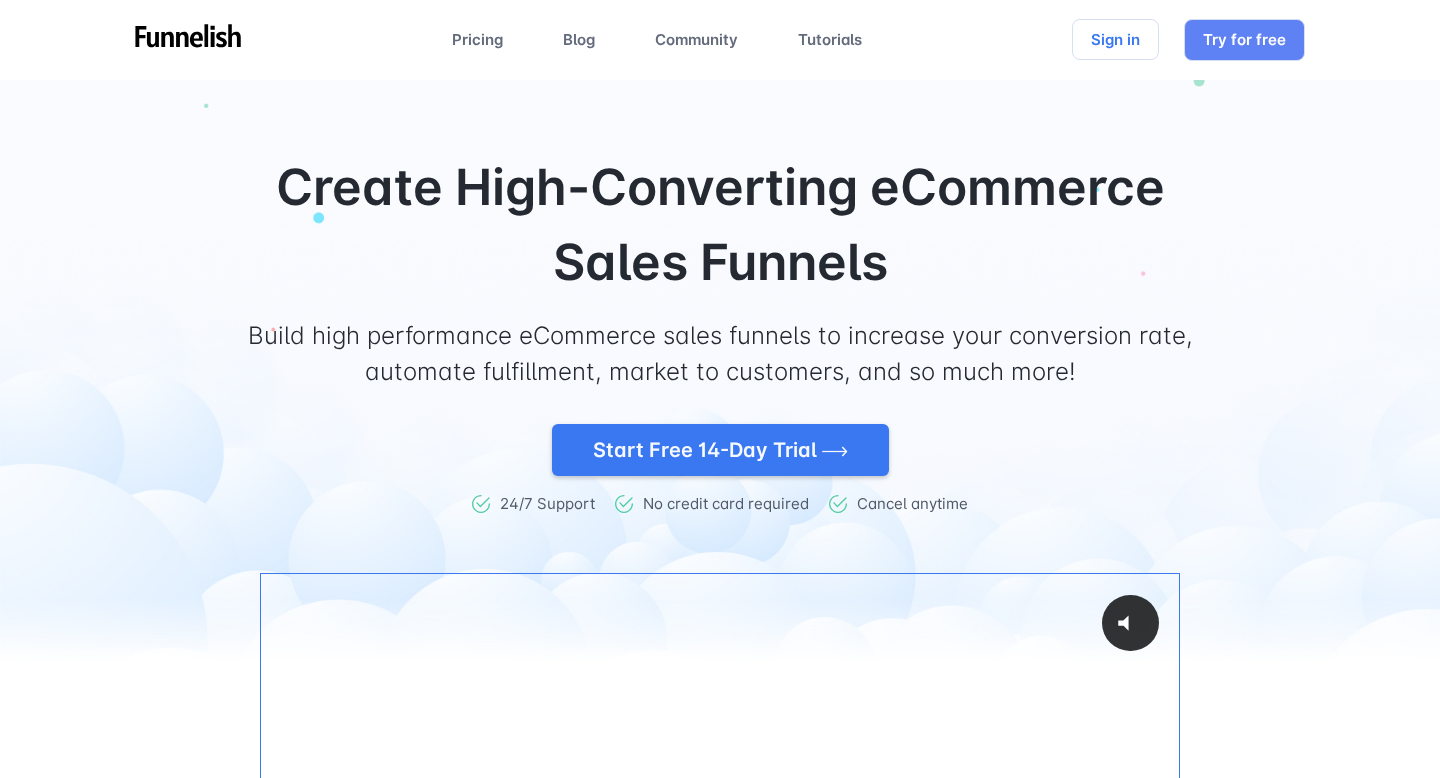 scroll, scrollTop: 0, scrollLeft: 0, axis: both 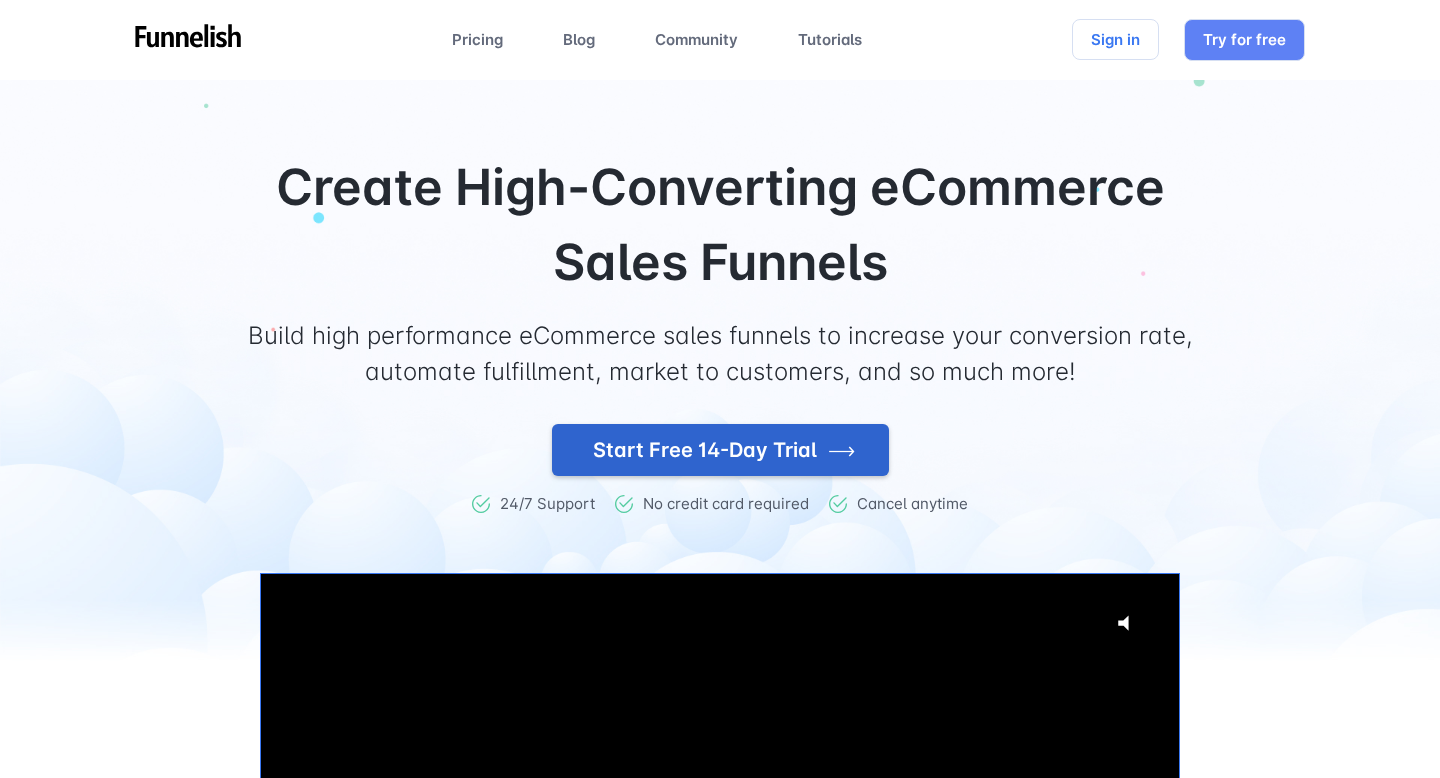 click on "Start Free 14-Day Trial" at bounding box center (720, 450) 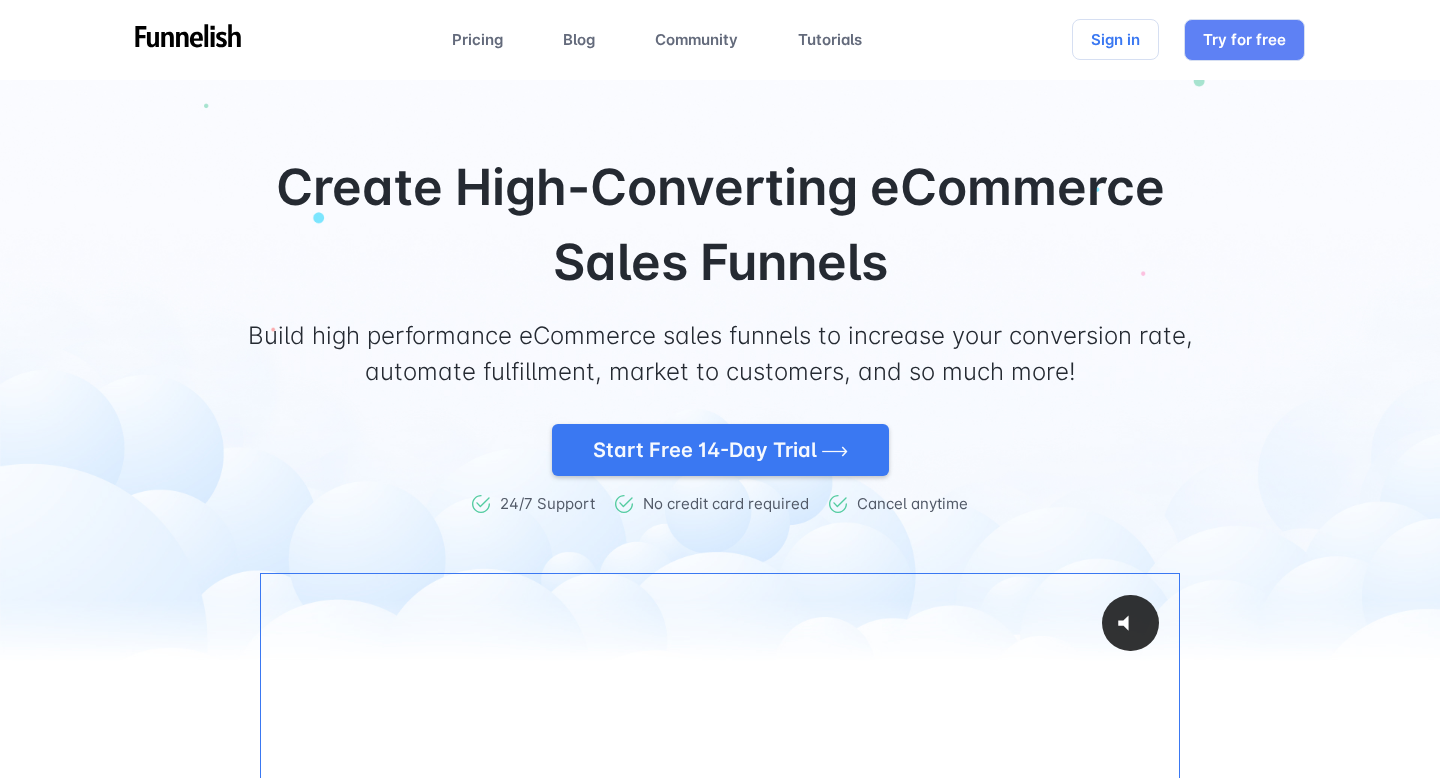 scroll, scrollTop: 0, scrollLeft: 0, axis: both 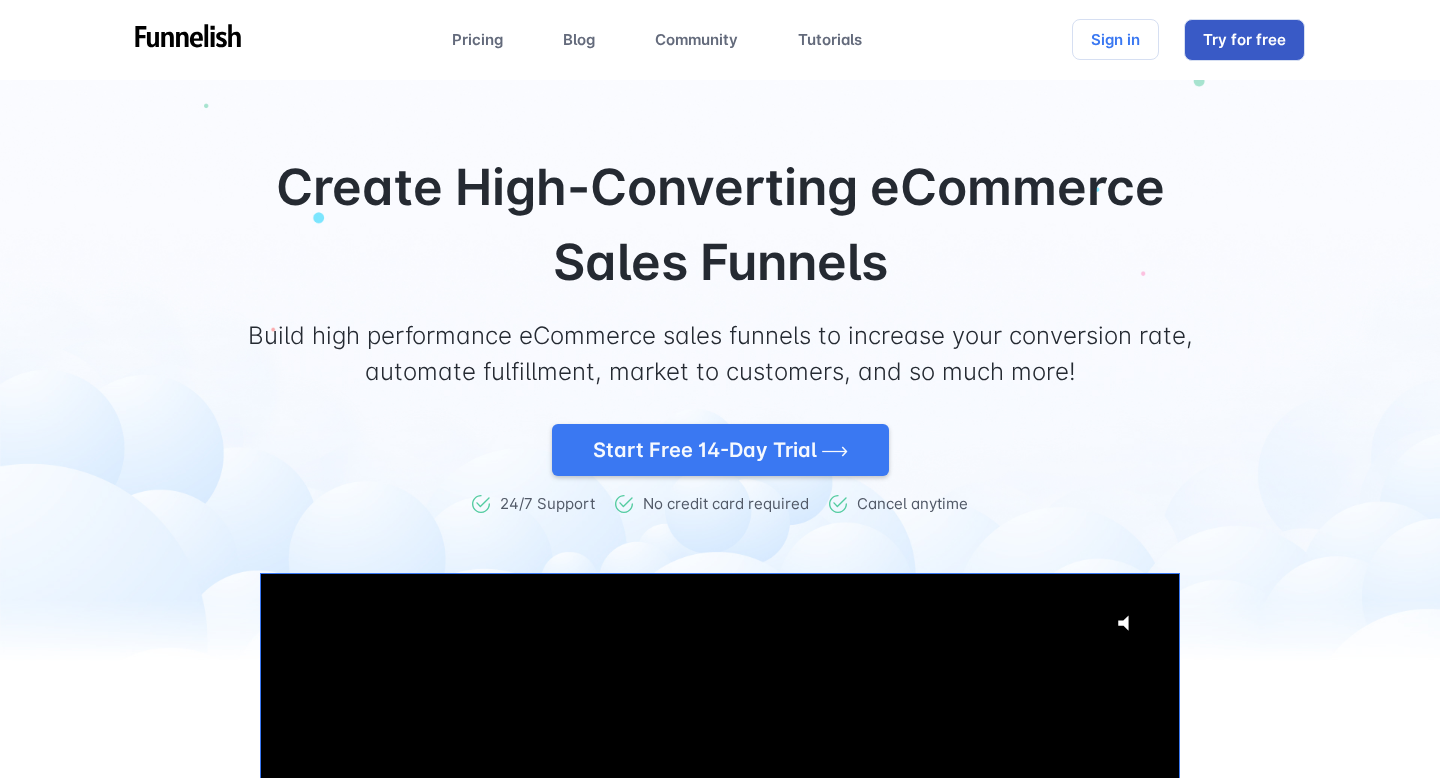 click on "Try for free" at bounding box center [1244, 40] 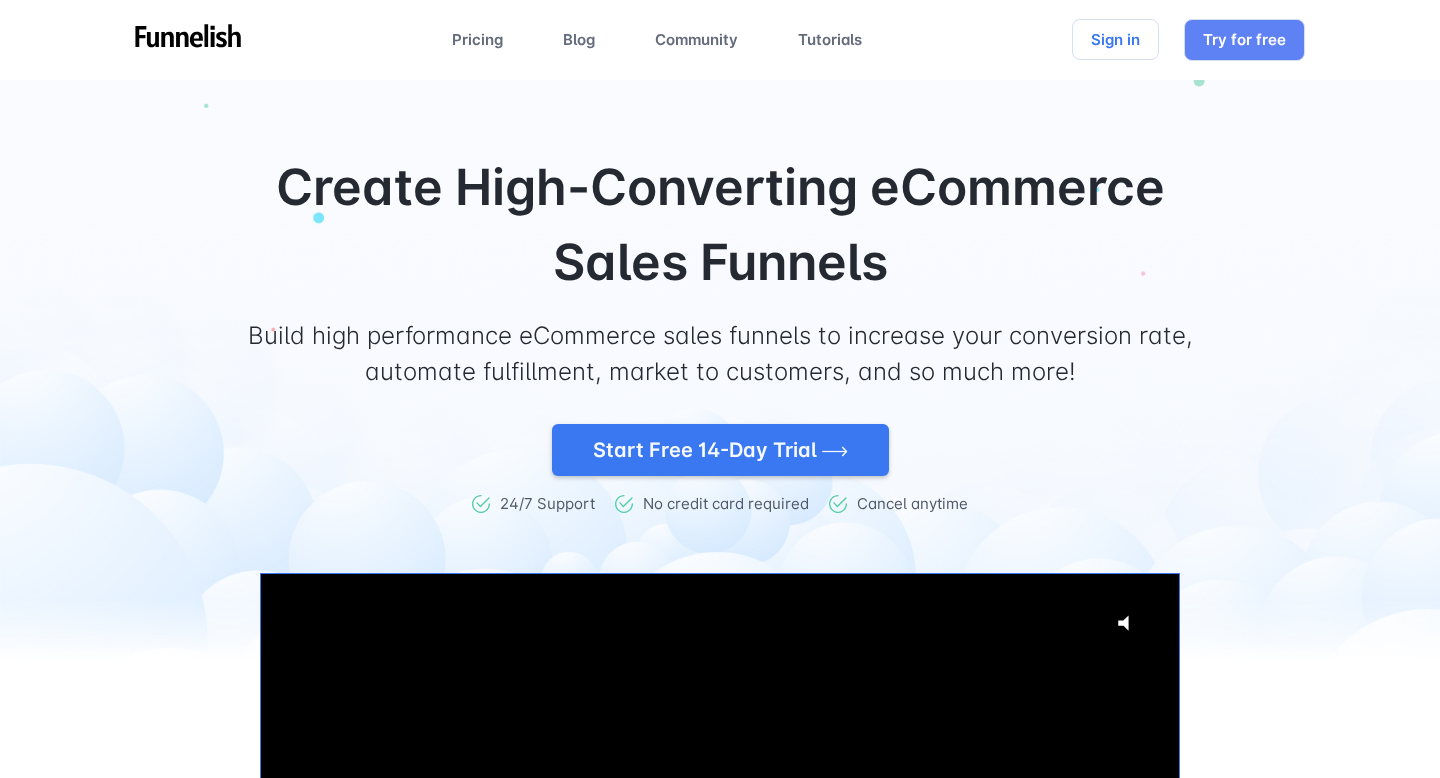 scroll, scrollTop: 0, scrollLeft: 0, axis: both 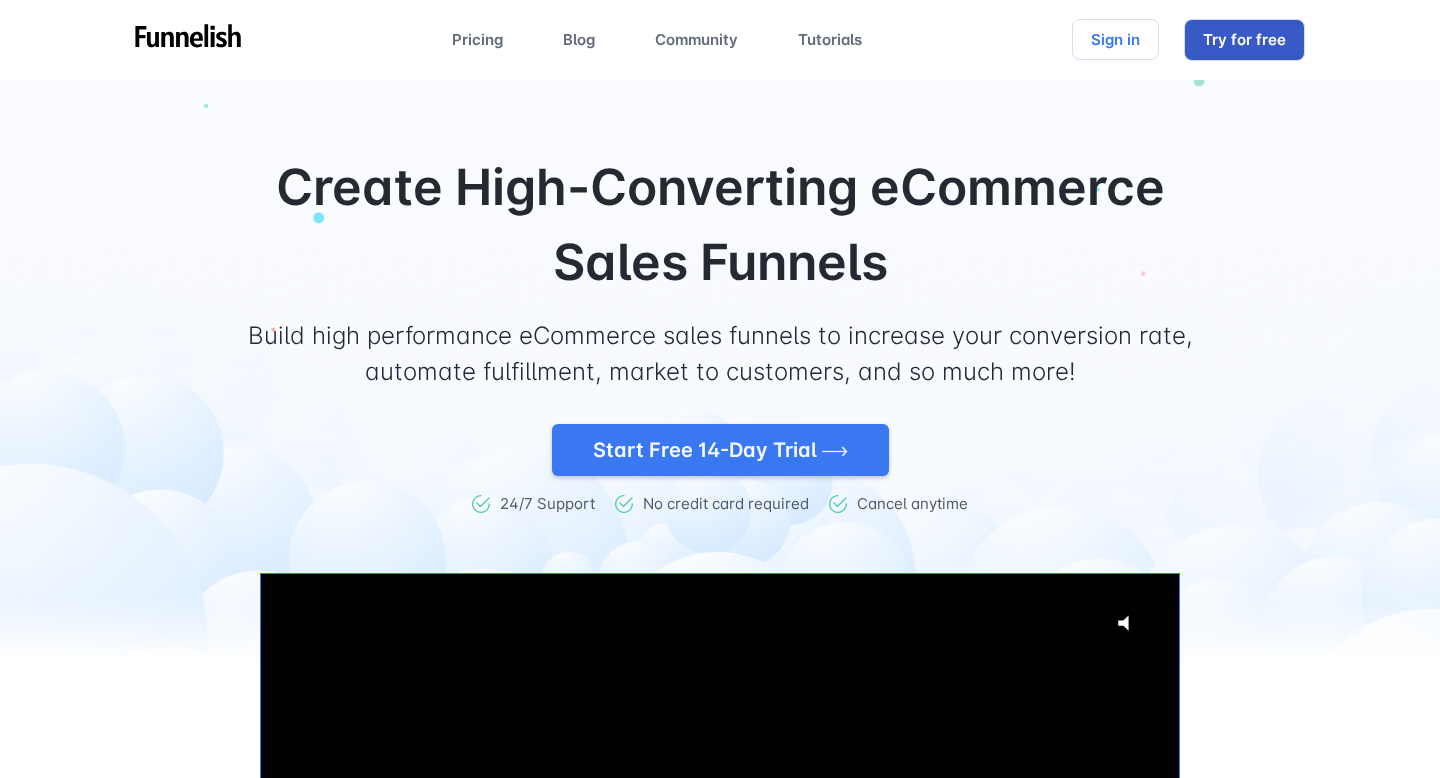 click on "Try for free" at bounding box center [1244, 40] 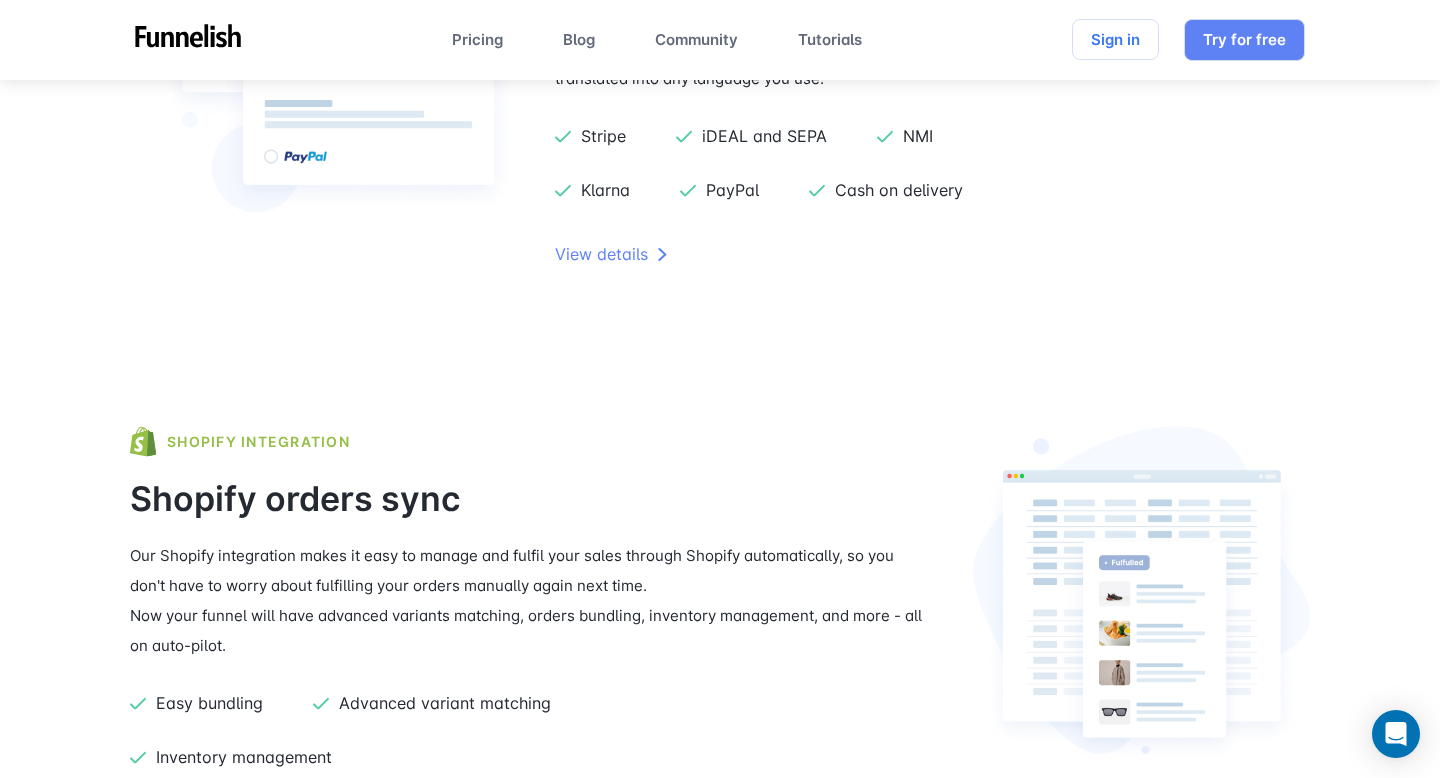 scroll, scrollTop: 4475, scrollLeft: 0, axis: vertical 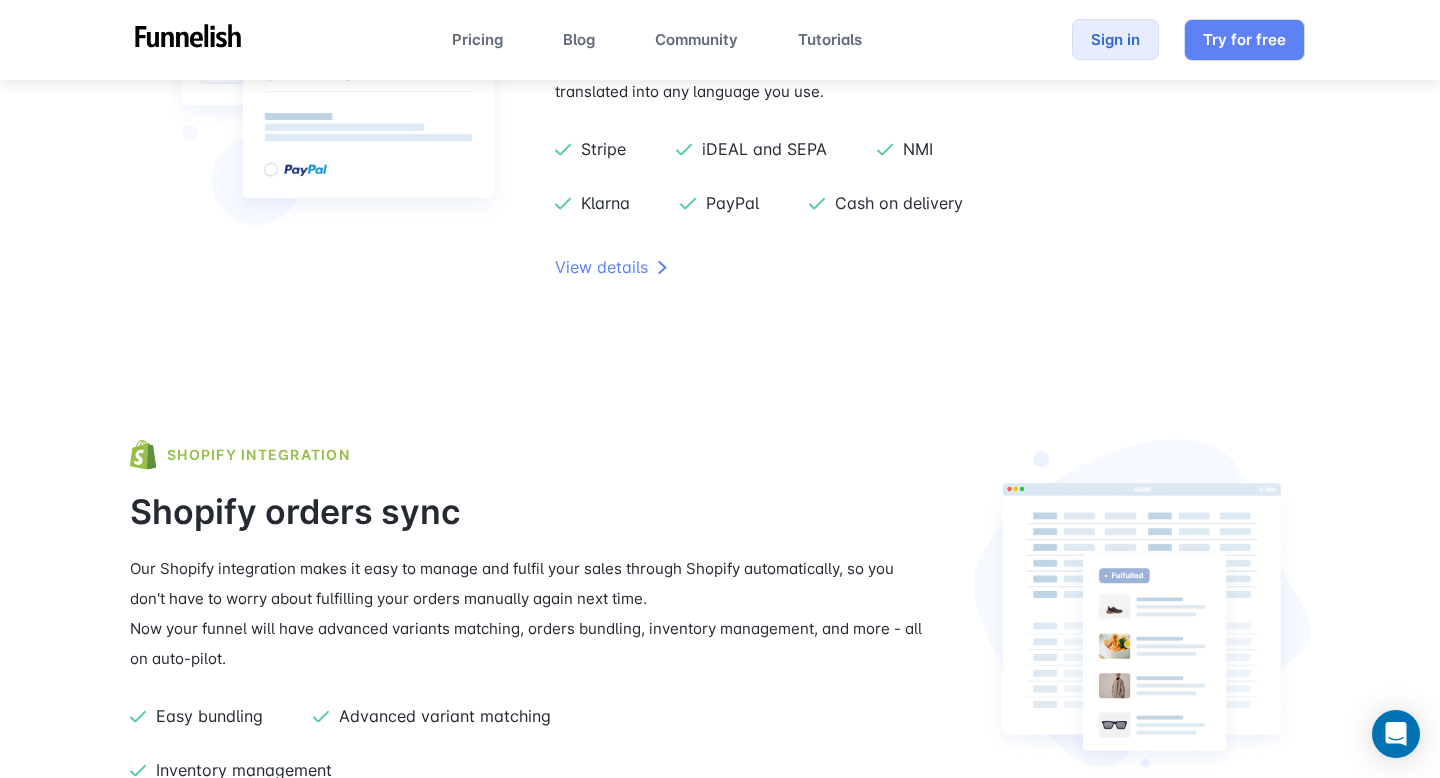 click on "Sign in" at bounding box center (1115, 39) 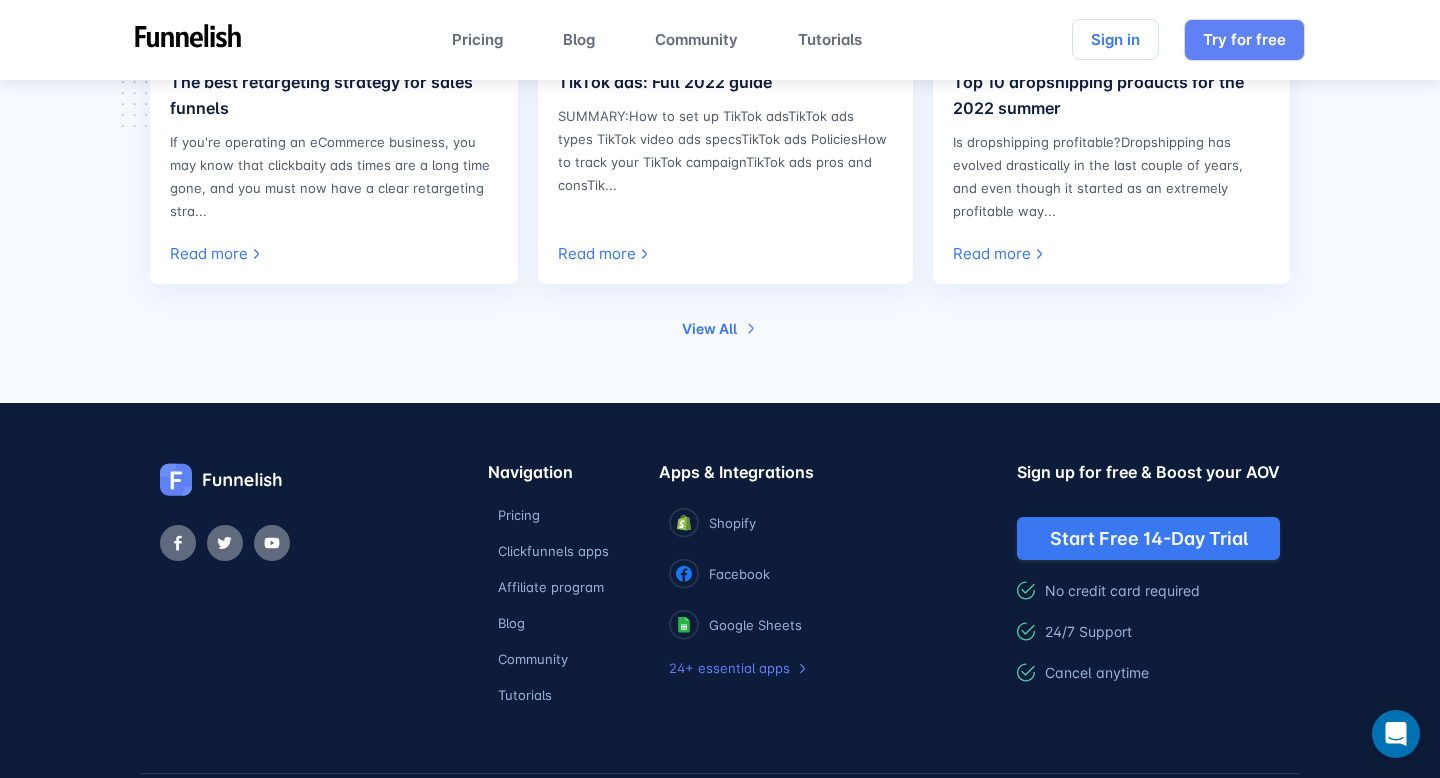 scroll, scrollTop: 11120, scrollLeft: 0, axis: vertical 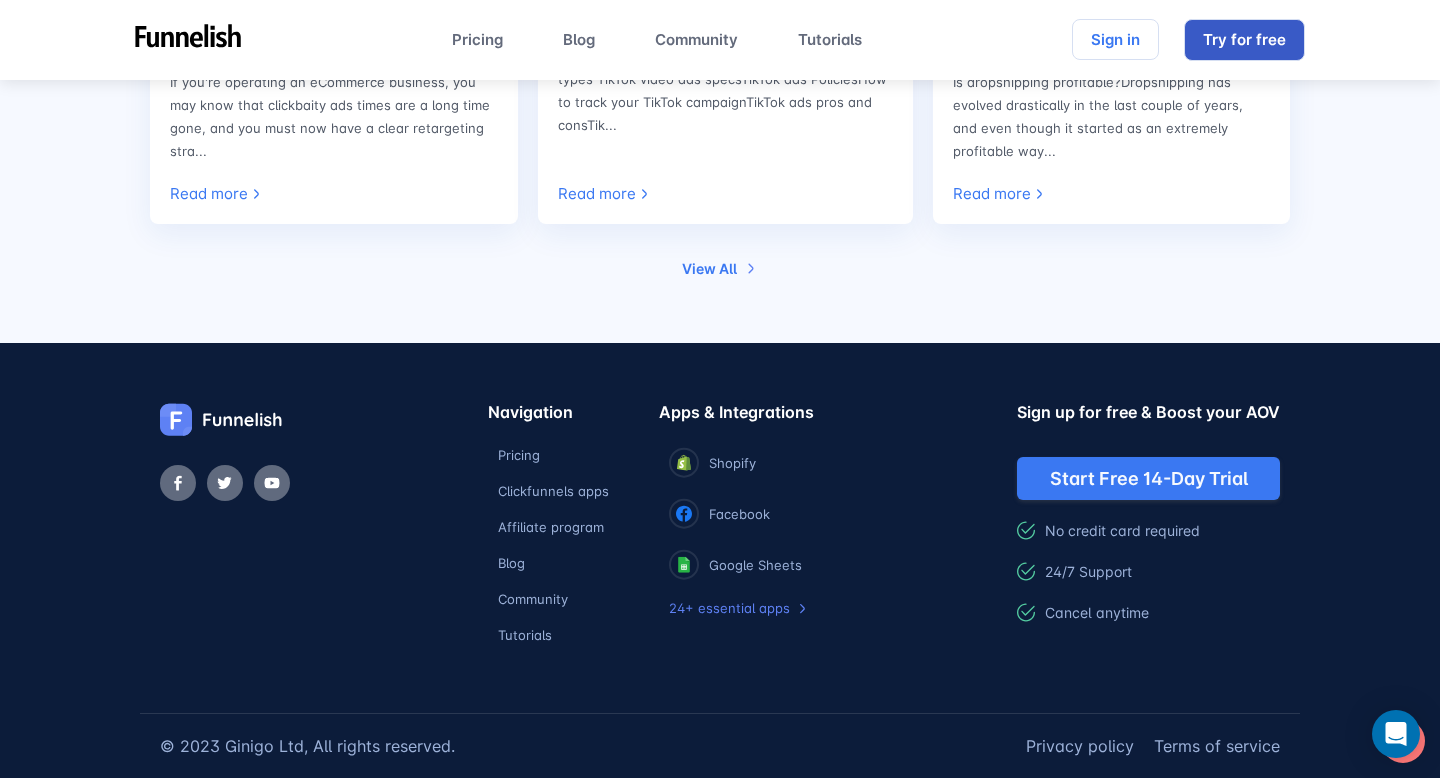 click on "Try for free" at bounding box center [1244, 40] 